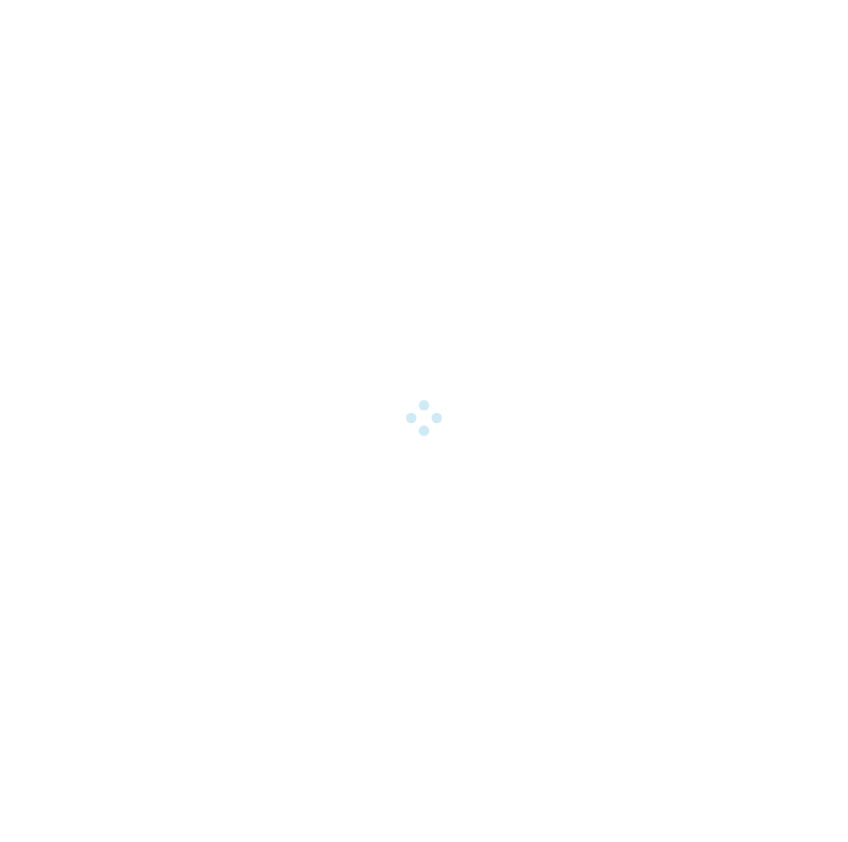 scroll, scrollTop: 0, scrollLeft: 0, axis: both 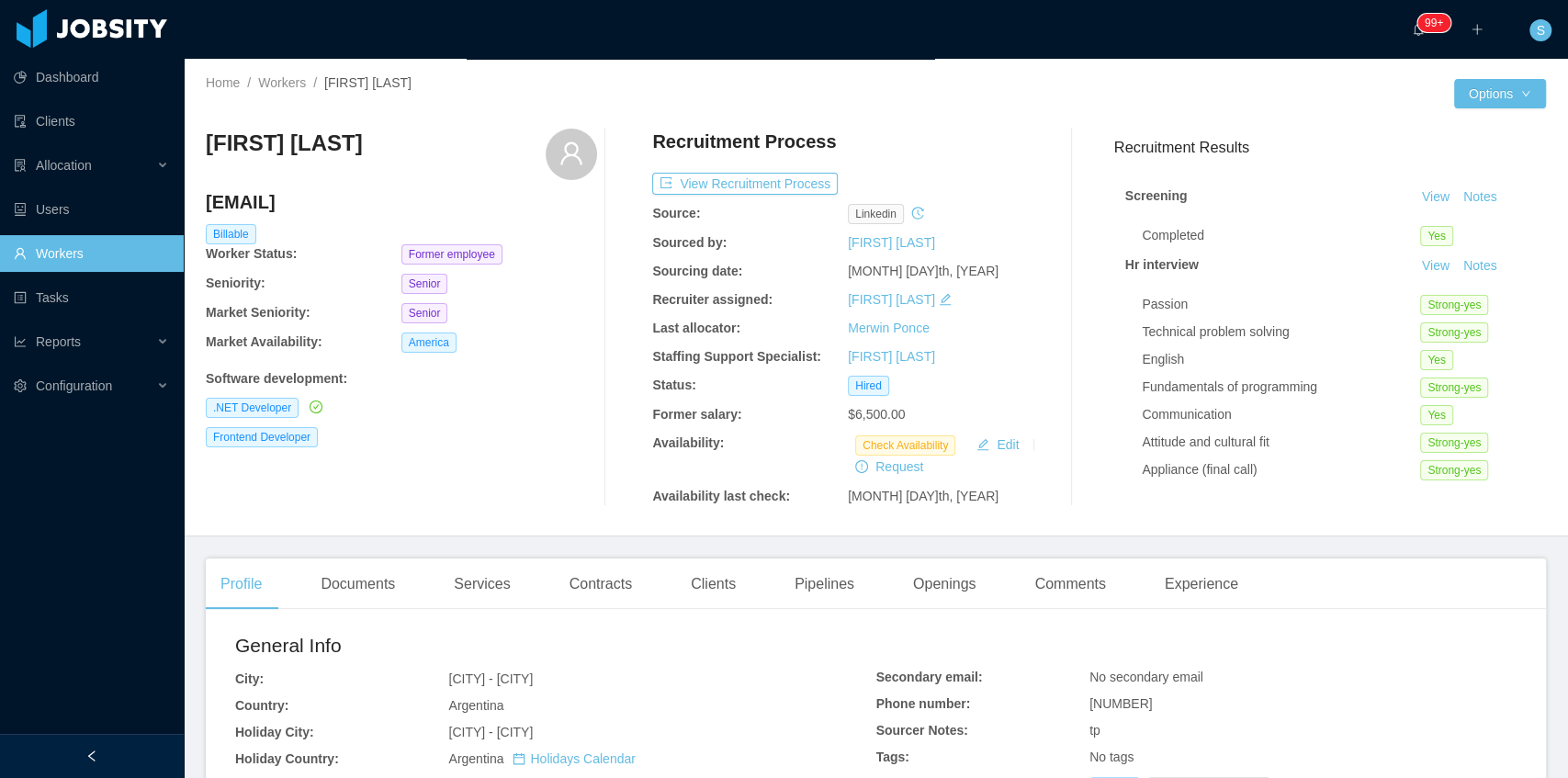 click on "[EMAIL]" at bounding box center (401, 202) 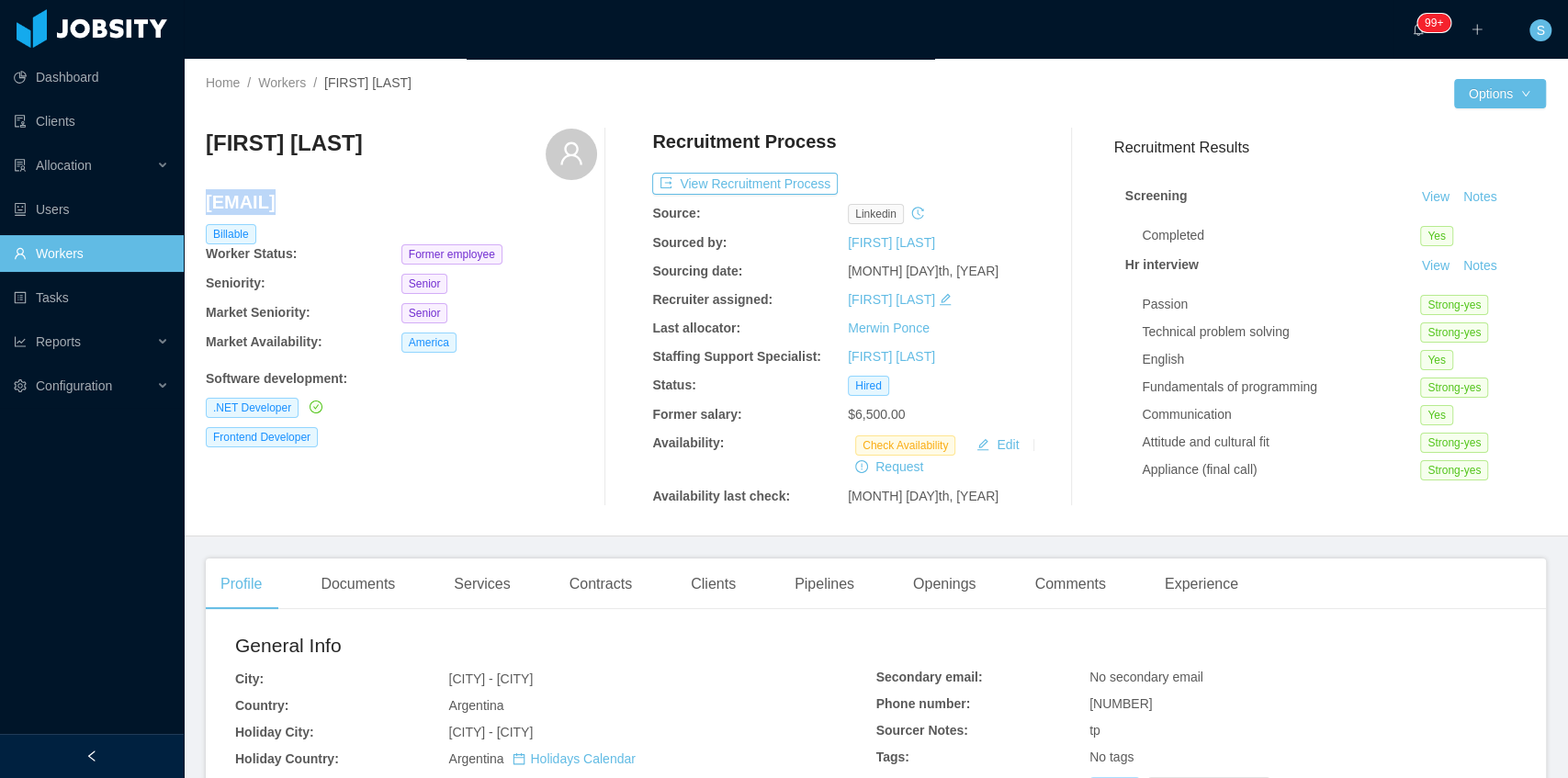 click on "agusles@gmail.com" at bounding box center [401, 202] 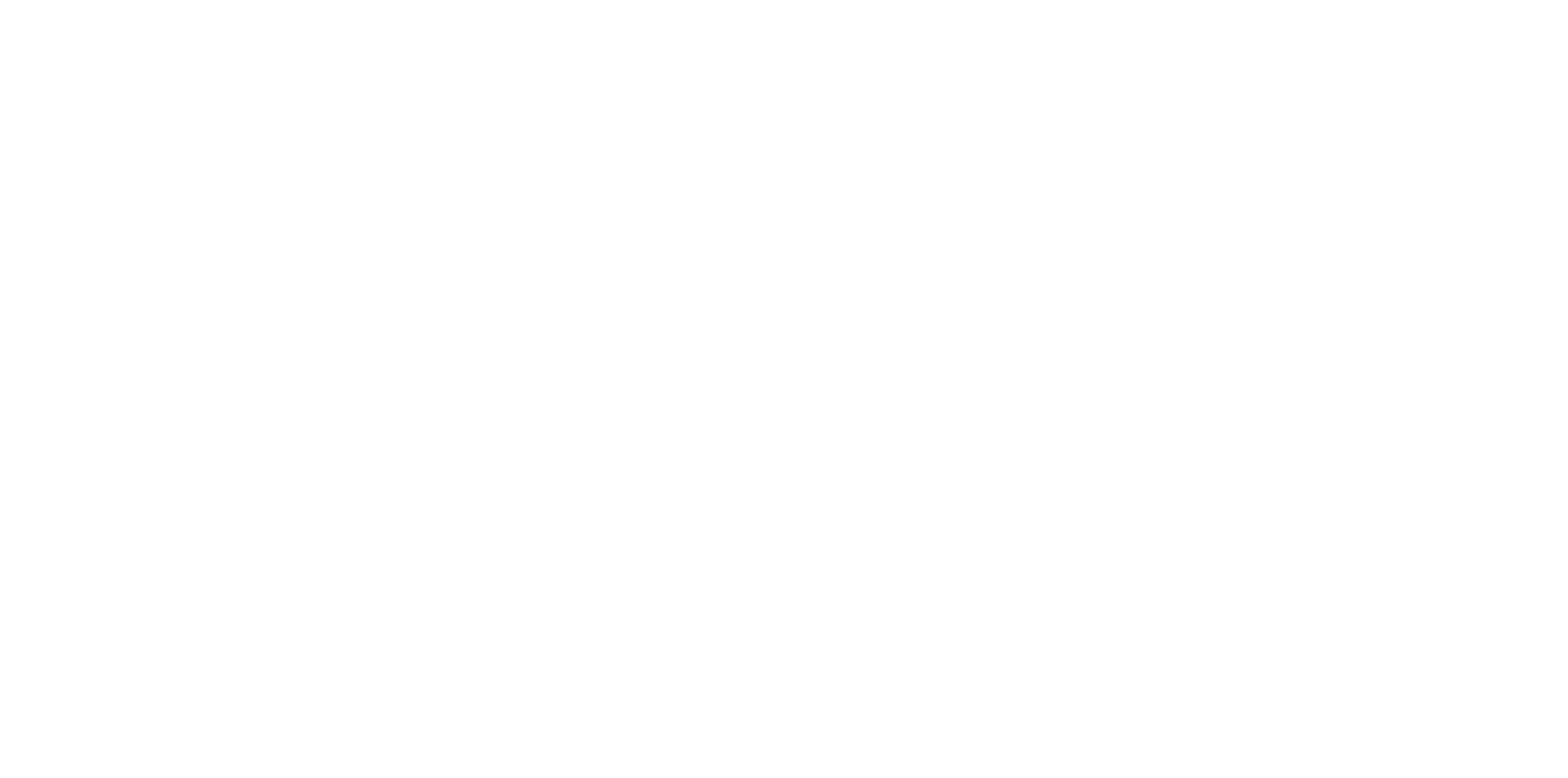 scroll, scrollTop: 0, scrollLeft: 0, axis: both 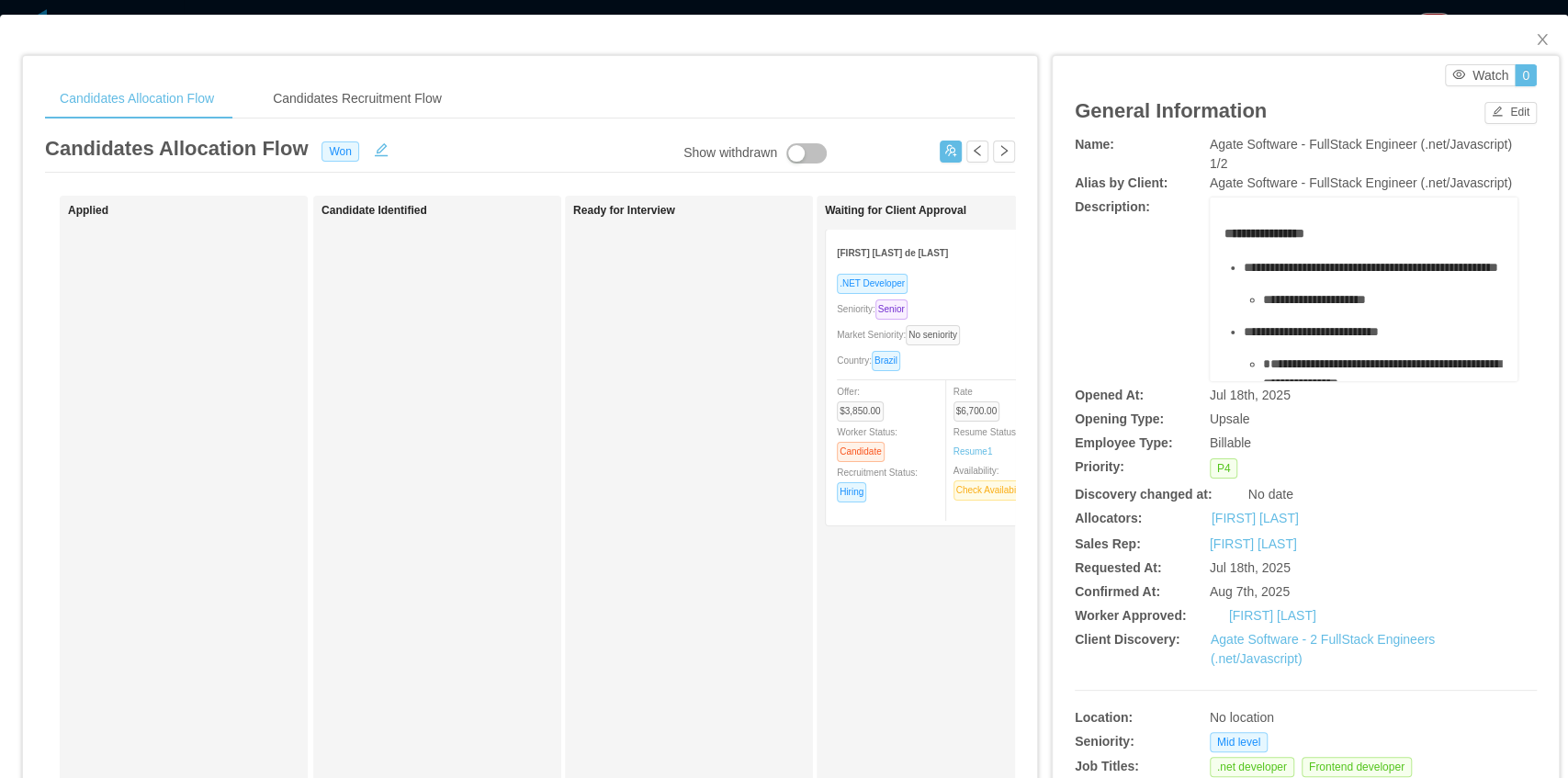 click on "**********" at bounding box center [1363, 289] 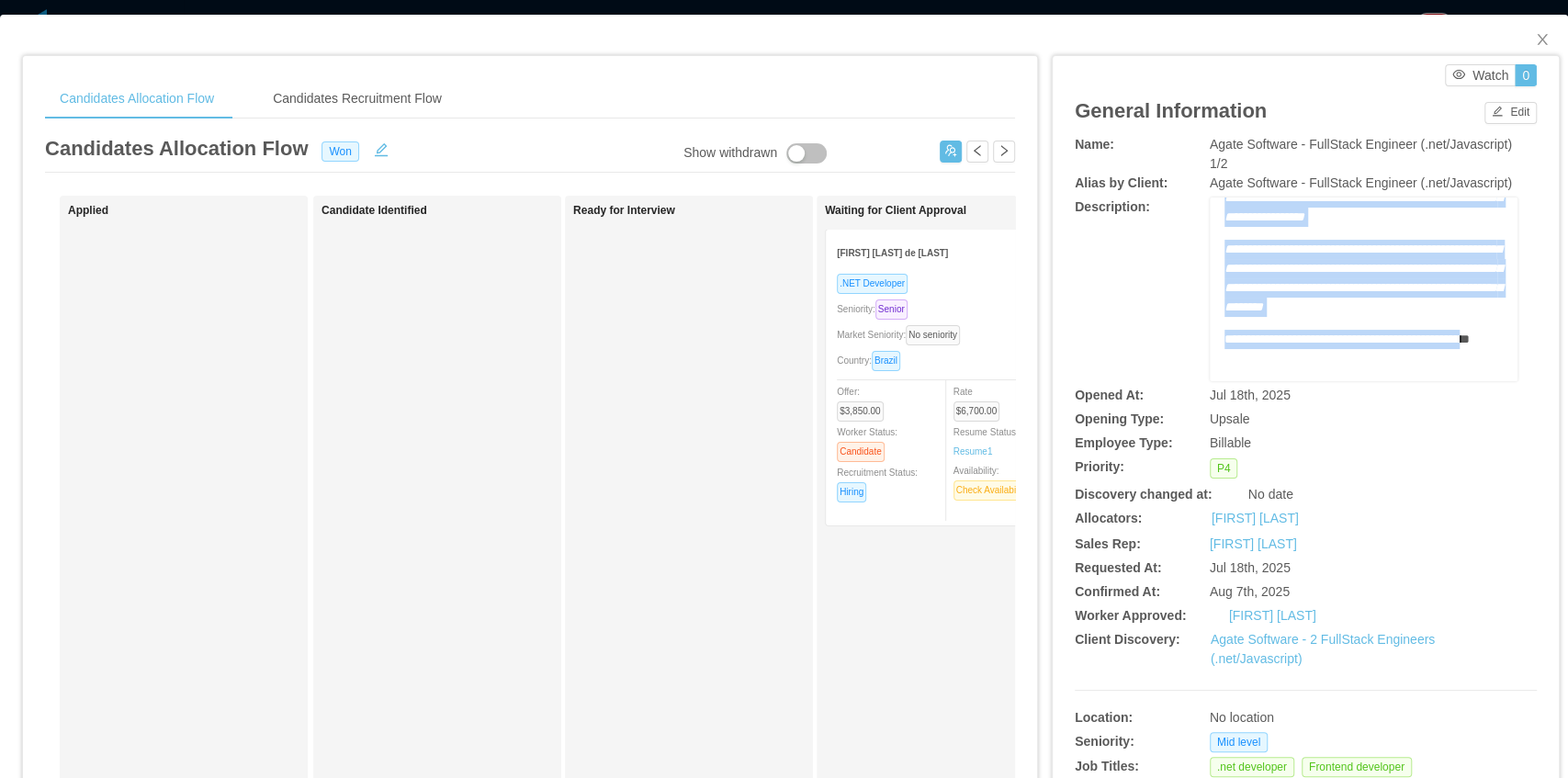 scroll, scrollTop: 863, scrollLeft: 0, axis: vertical 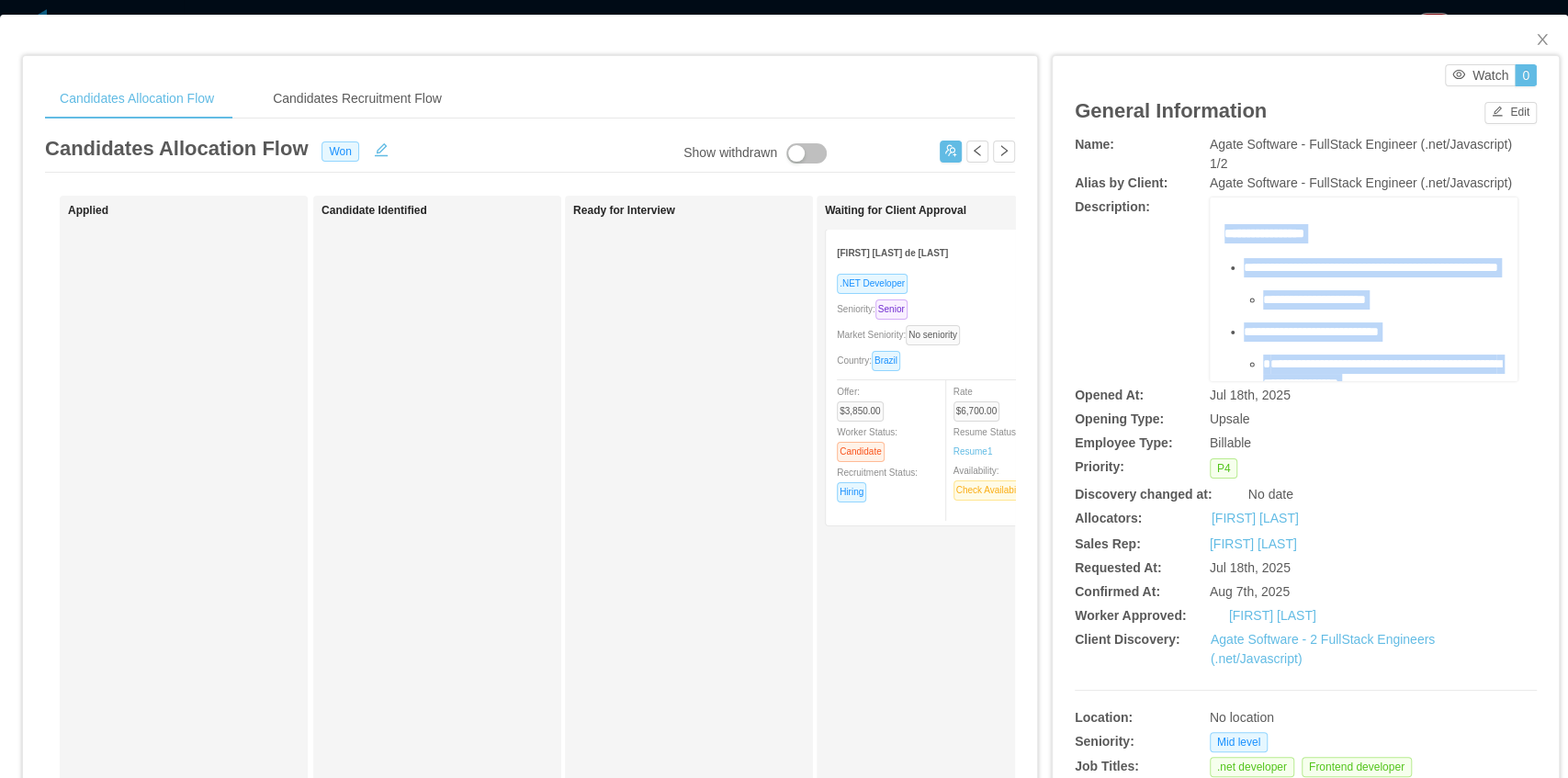 copy on "**********" 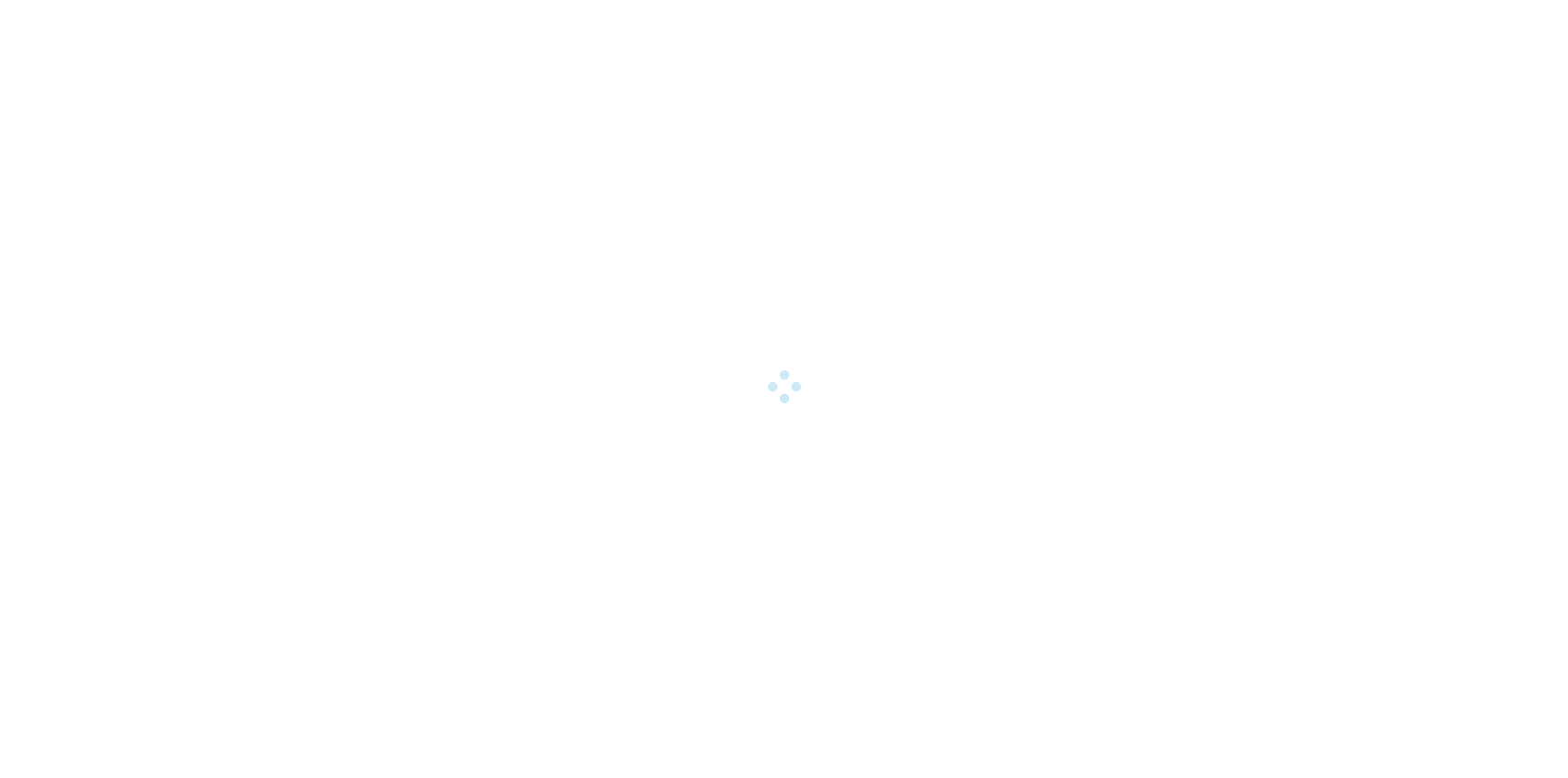 scroll, scrollTop: 0, scrollLeft: 0, axis: both 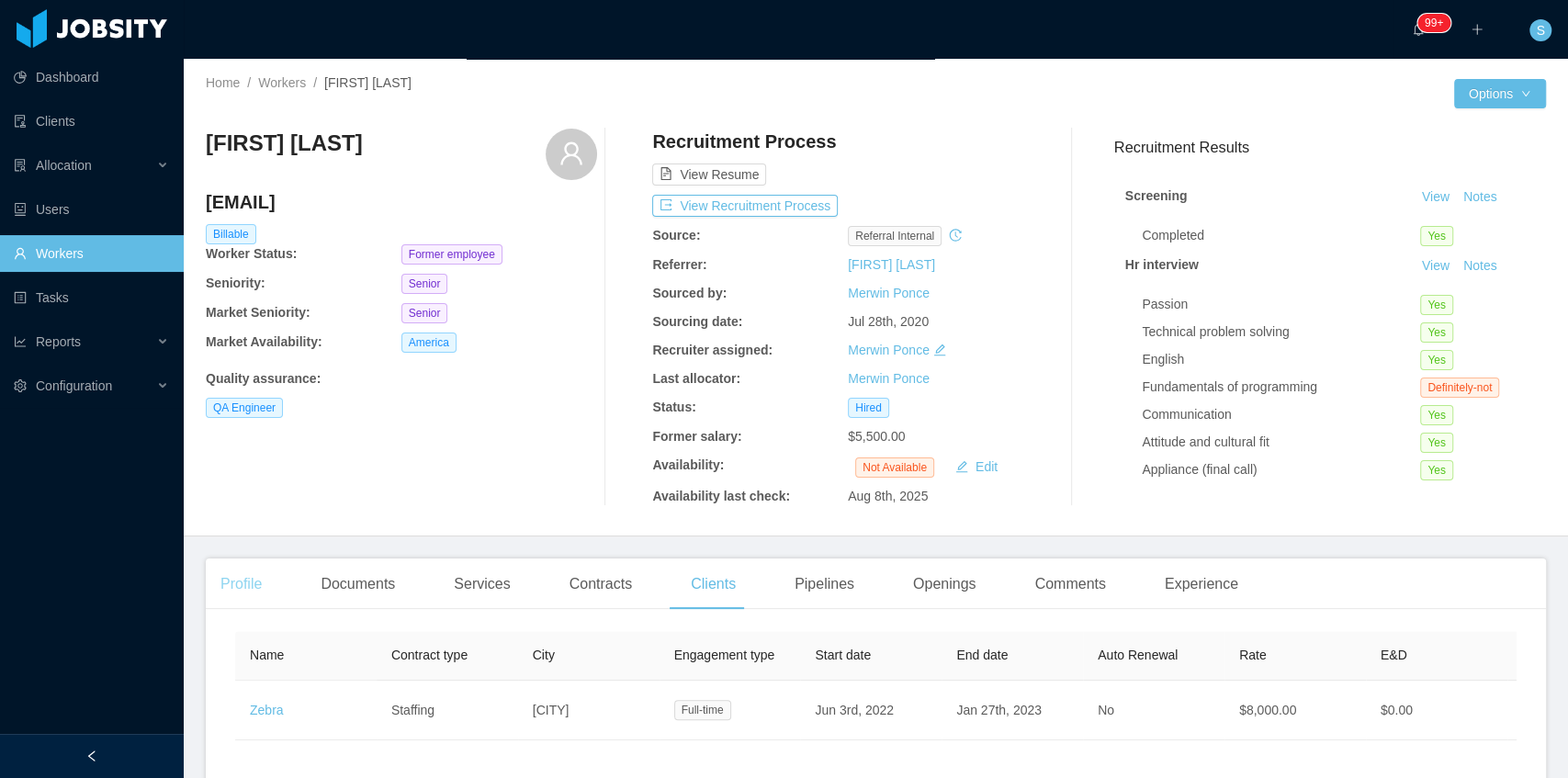 click on "Profile" at bounding box center (241, 584) 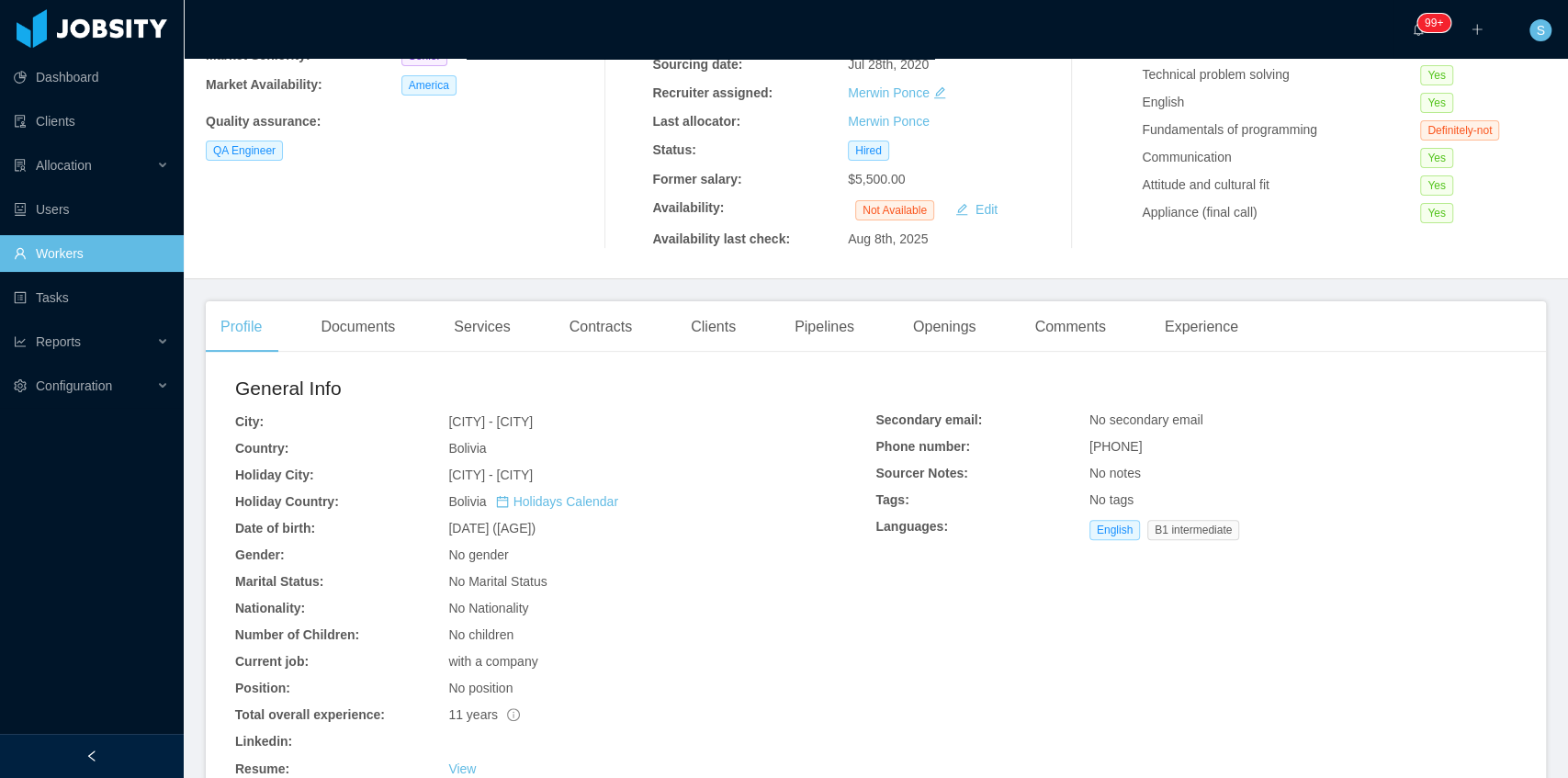 scroll, scrollTop: 306, scrollLeft: 0, axis: vertical 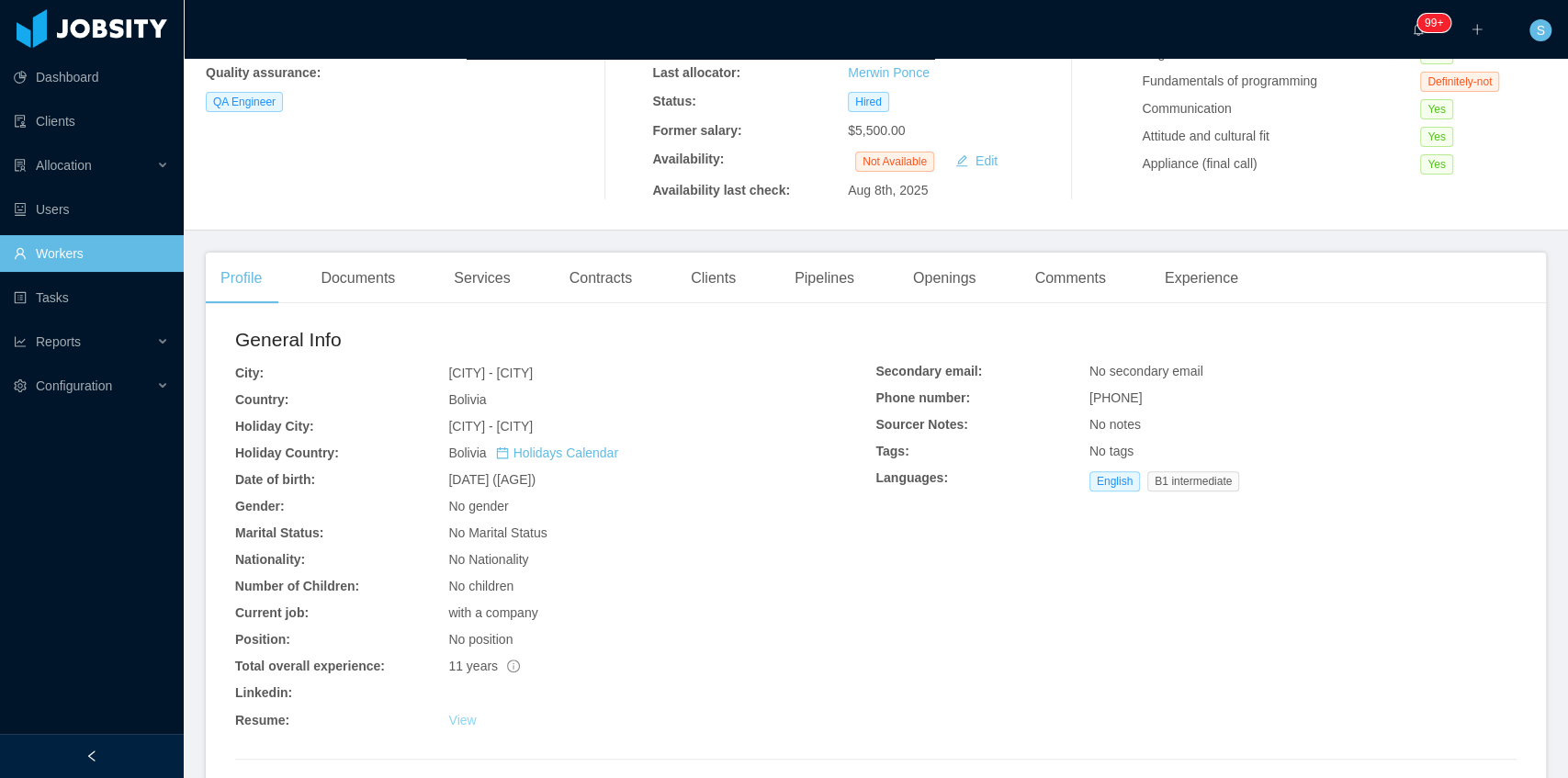 click on "View" at bounding box center (462, 720) 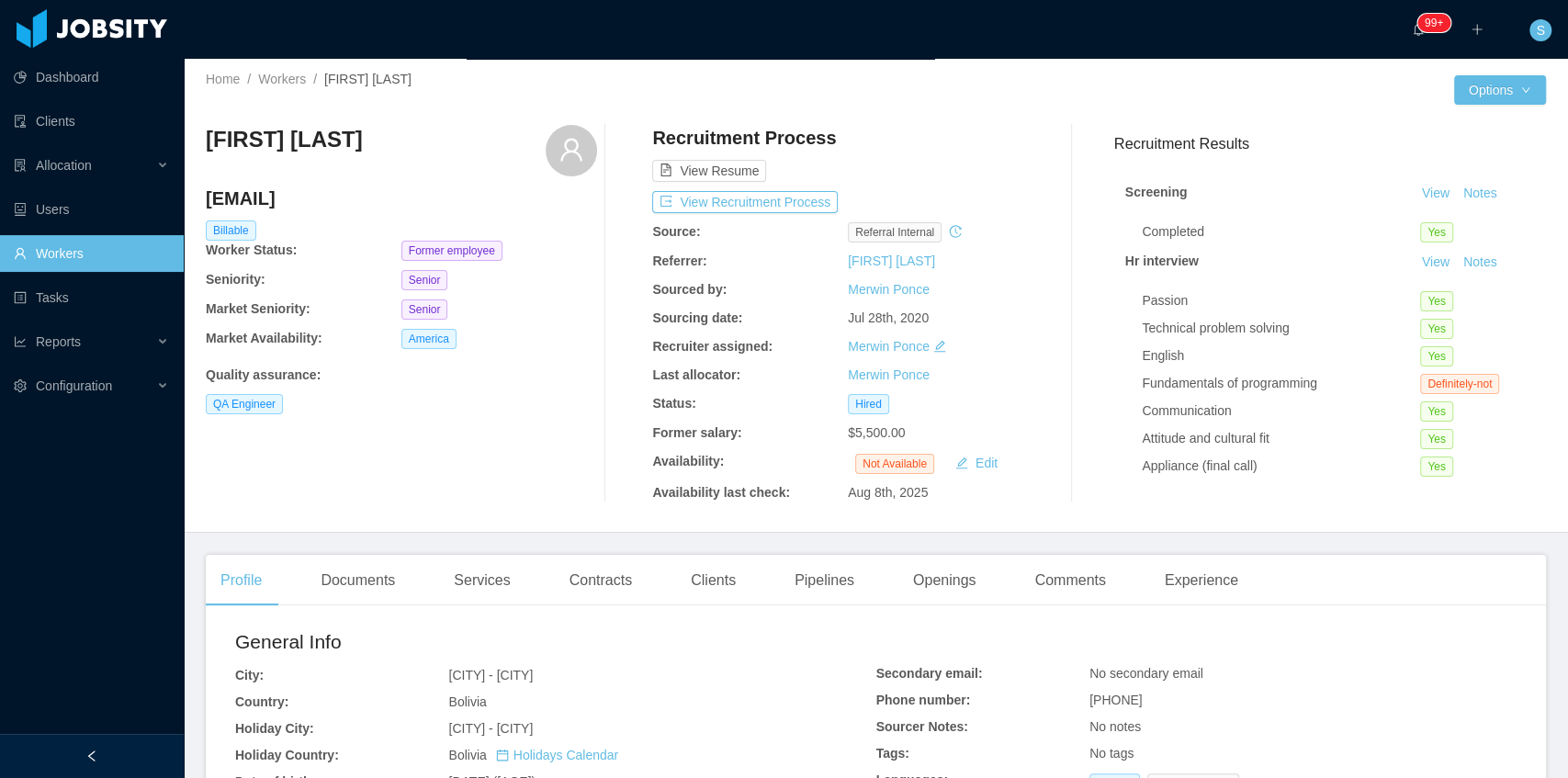 scroll, scrollTop: 0, scrollLeft: 0, axis: both 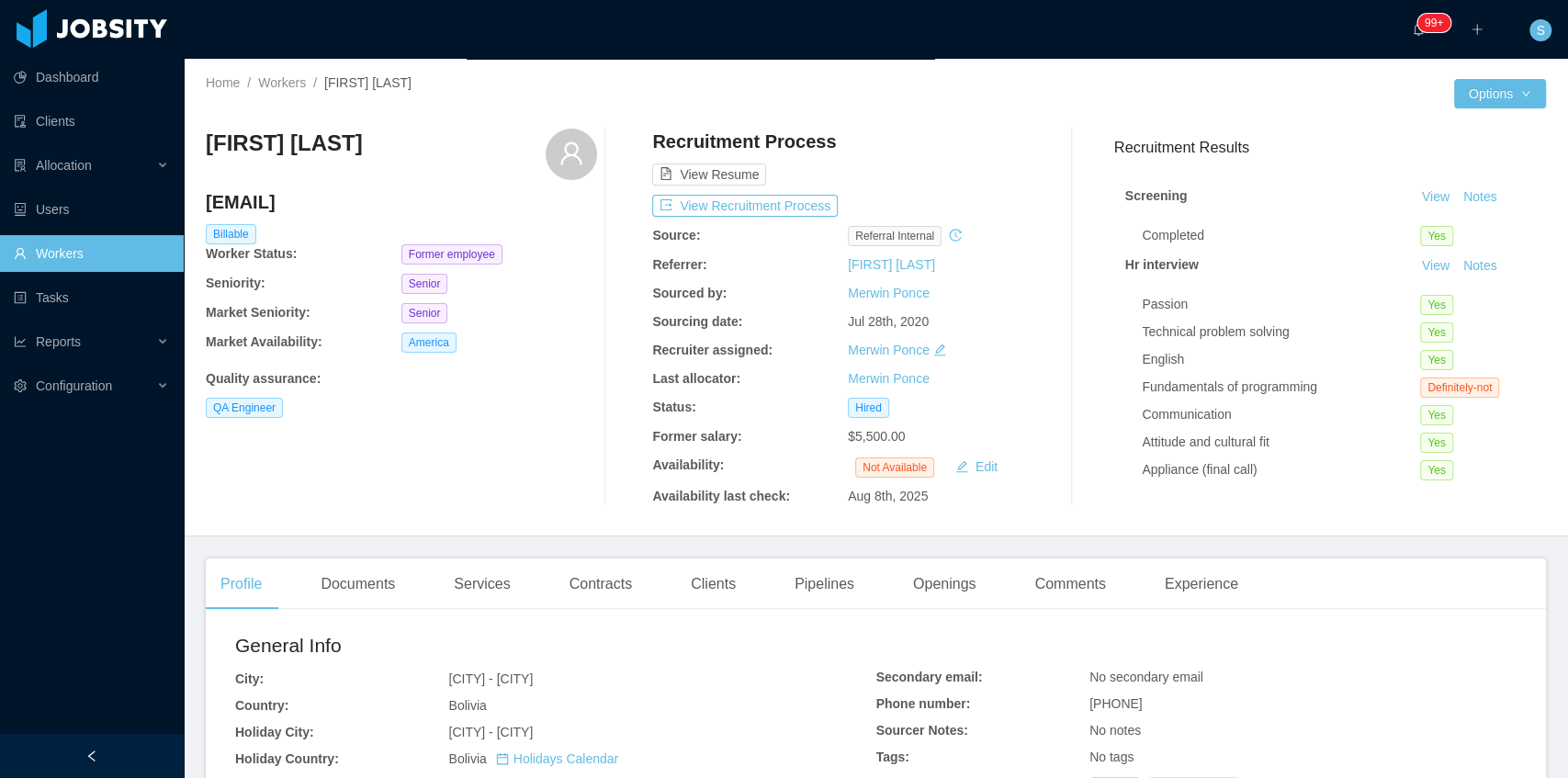 click on "yurivayne@gmail.com" at bounding box center (401, 202) 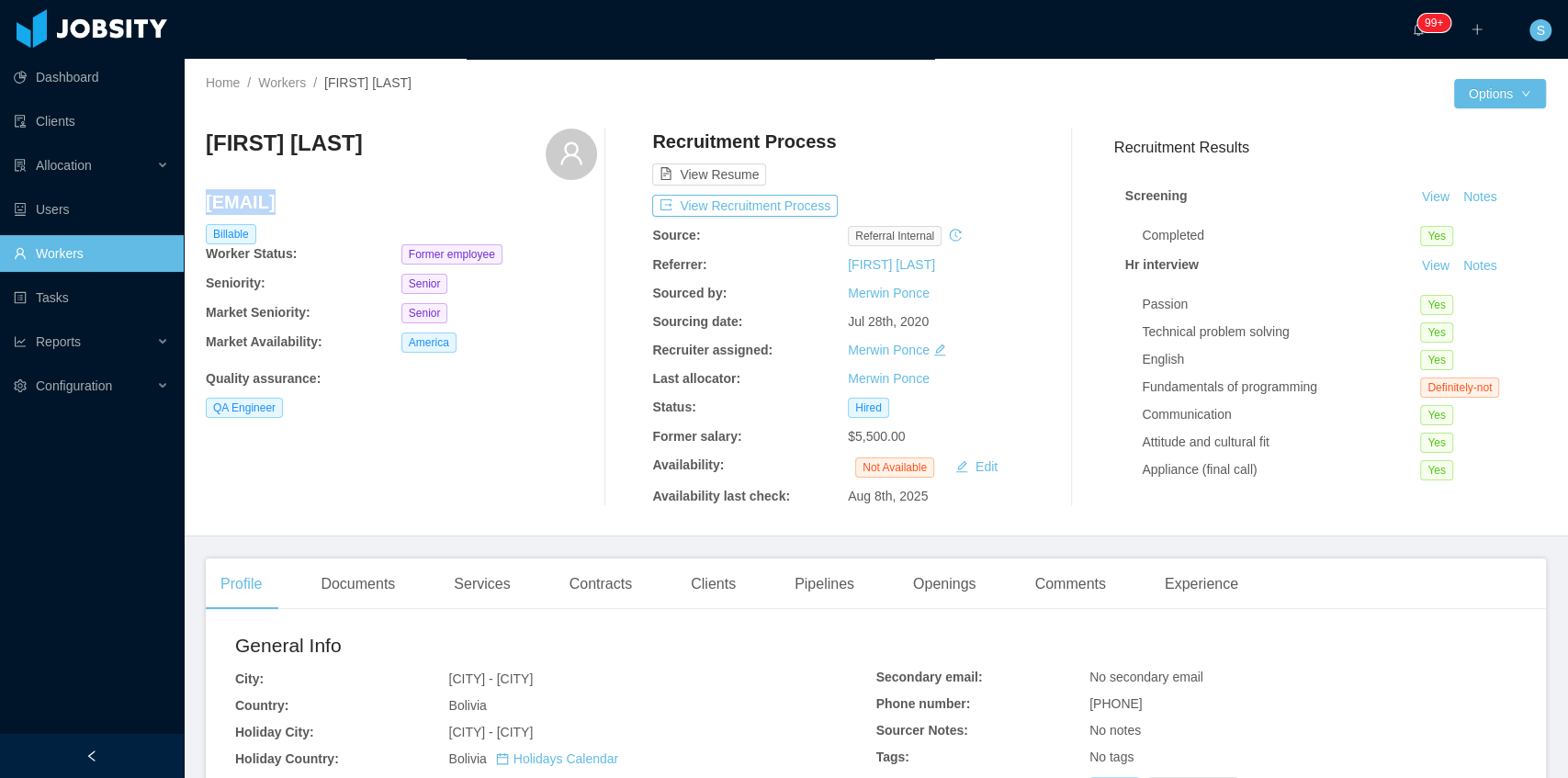 click on "yurivayne@gmail.com" at bounding box center [401, 202] 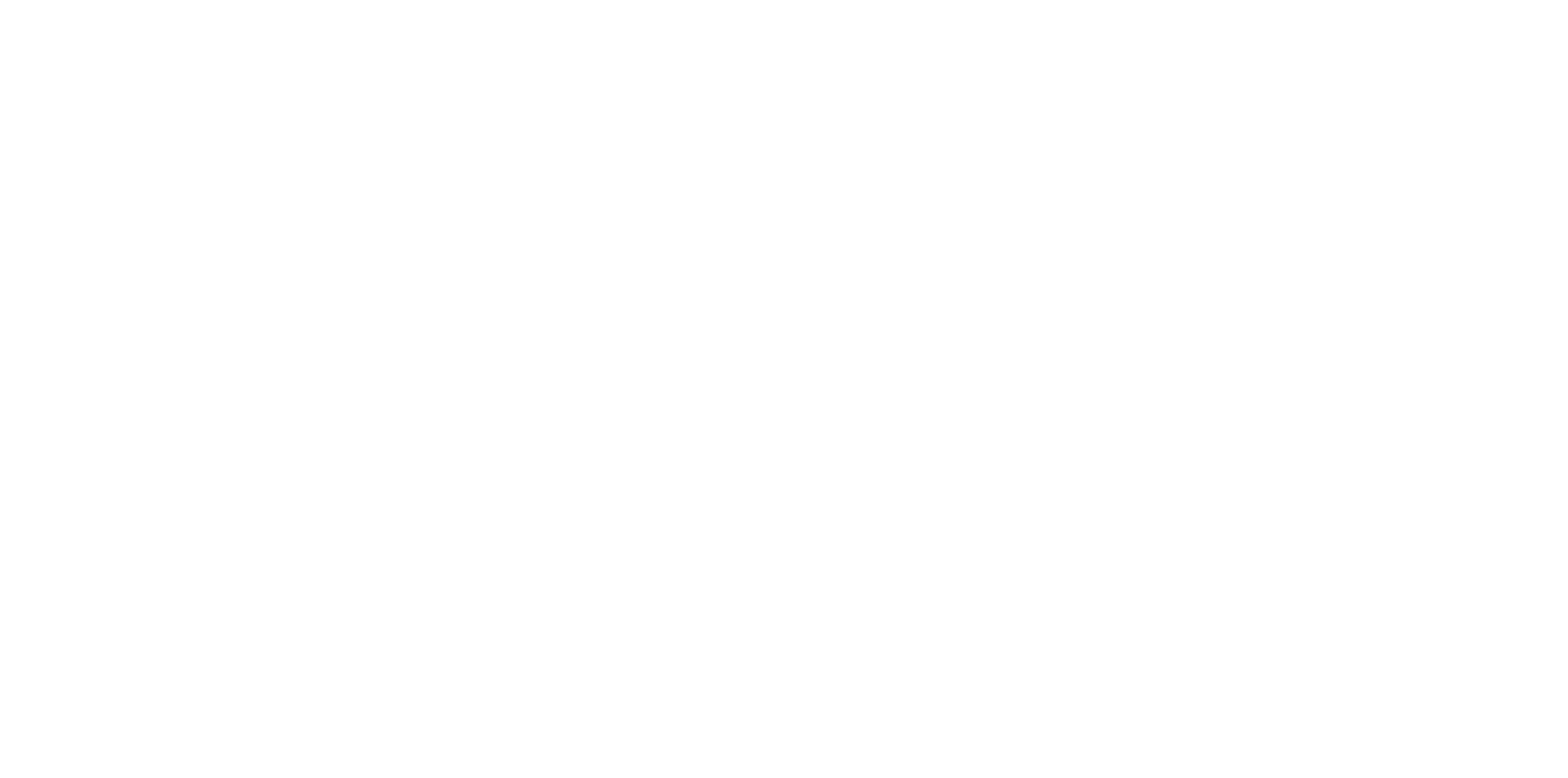 scroll, scrollTop: 0, scrollLeft: 0, axis: both 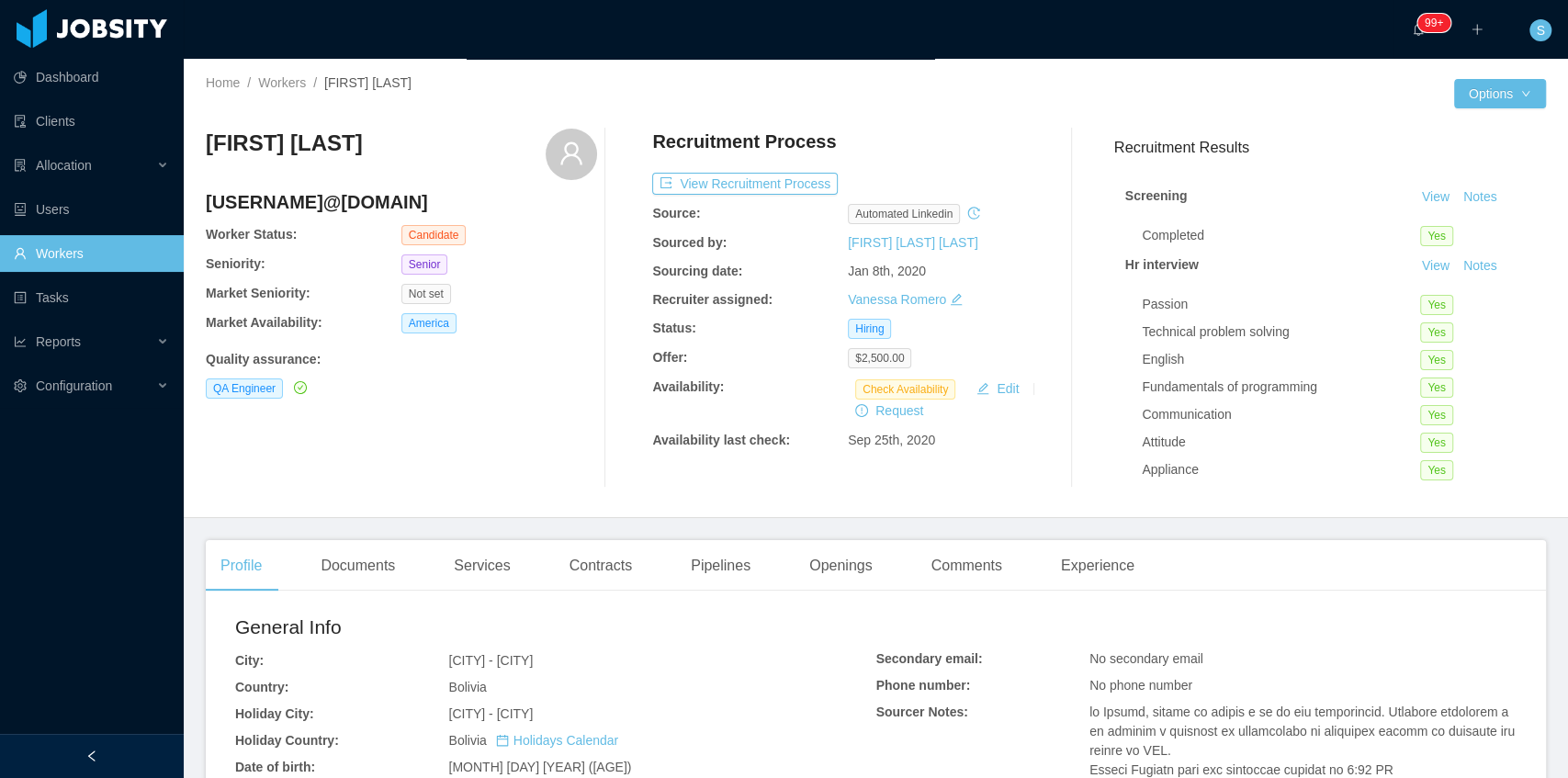 click on "[USERNAME]@[DOMAIN]" at bounding box center [401, 202] 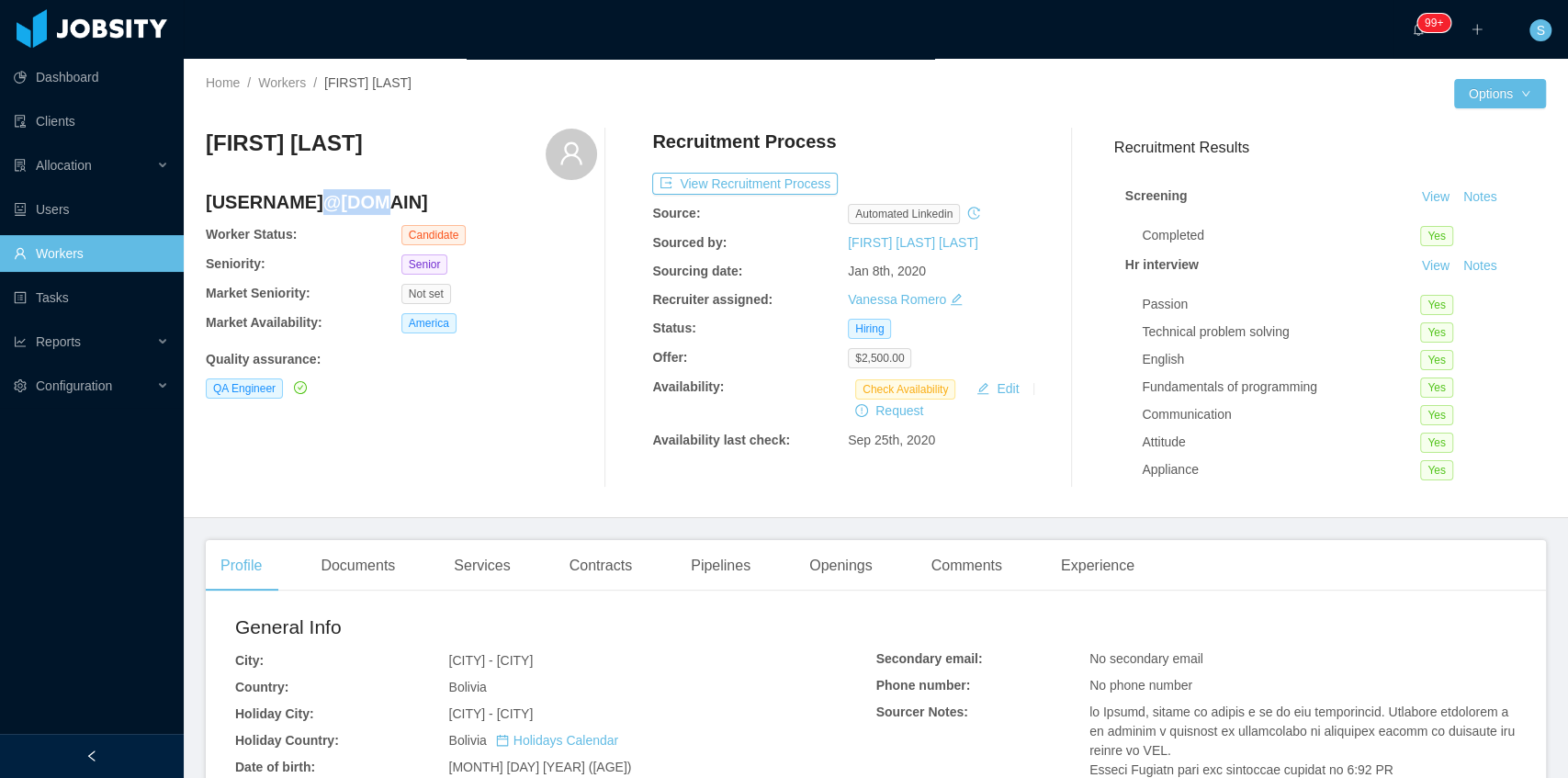 click on "[USERNAME]@[DOMAIN]" at bounding box center (401, 202) 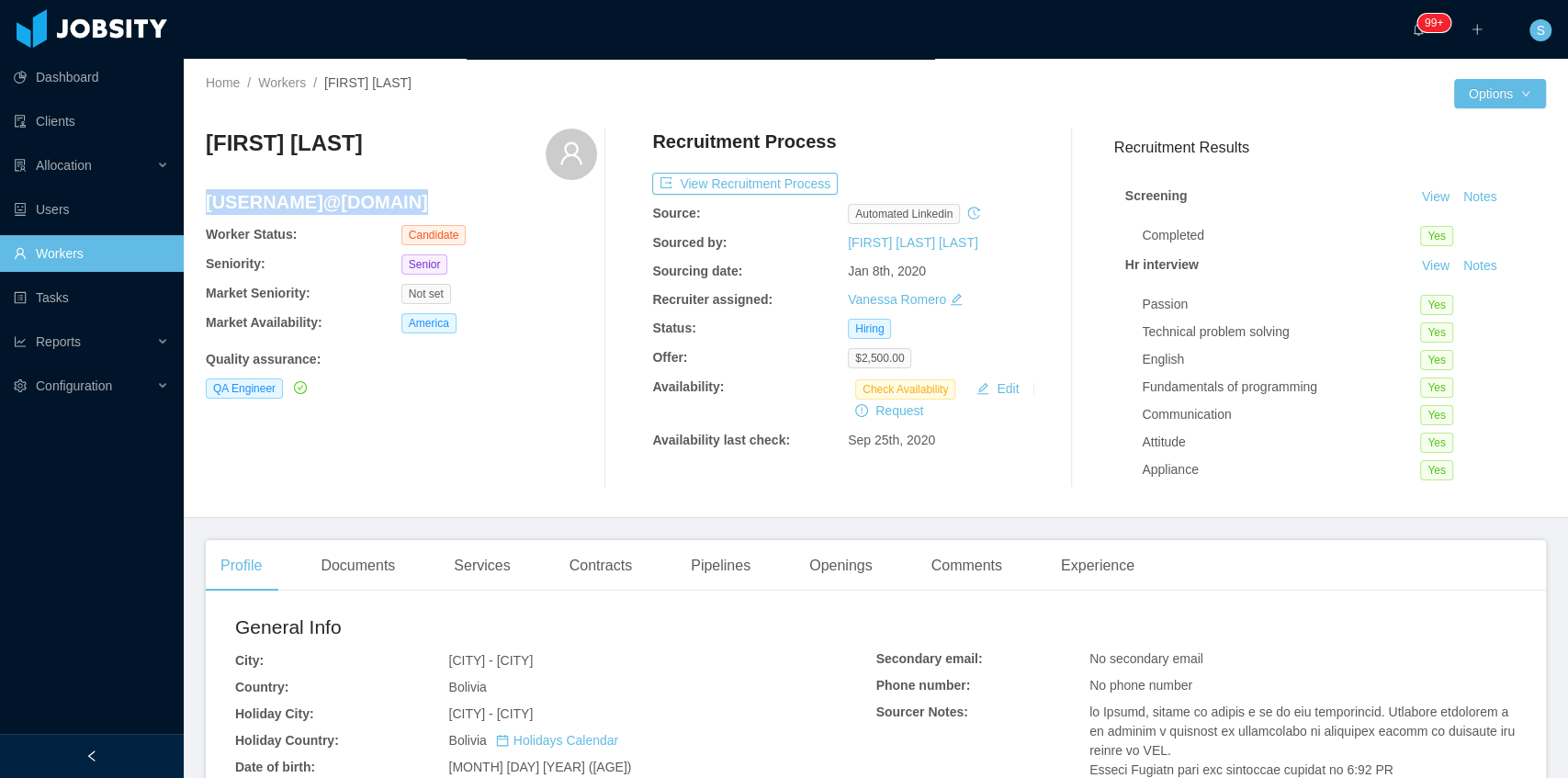 click on "[USERNAME]@[DOMAIN]" at bounding box center (401, 202) 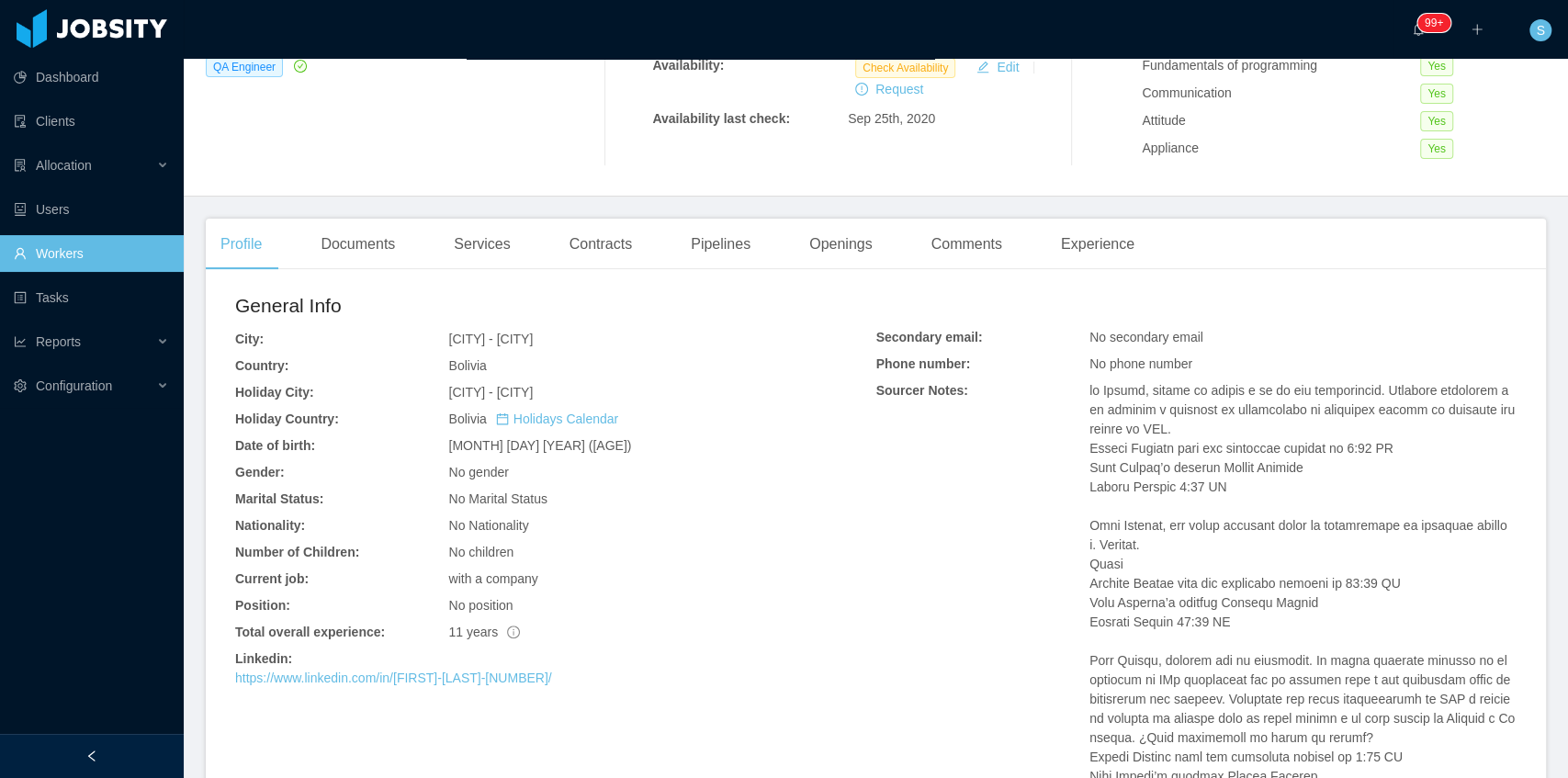 scroll, scrollTop: 367, scrollLeft: 0, axis: vertical 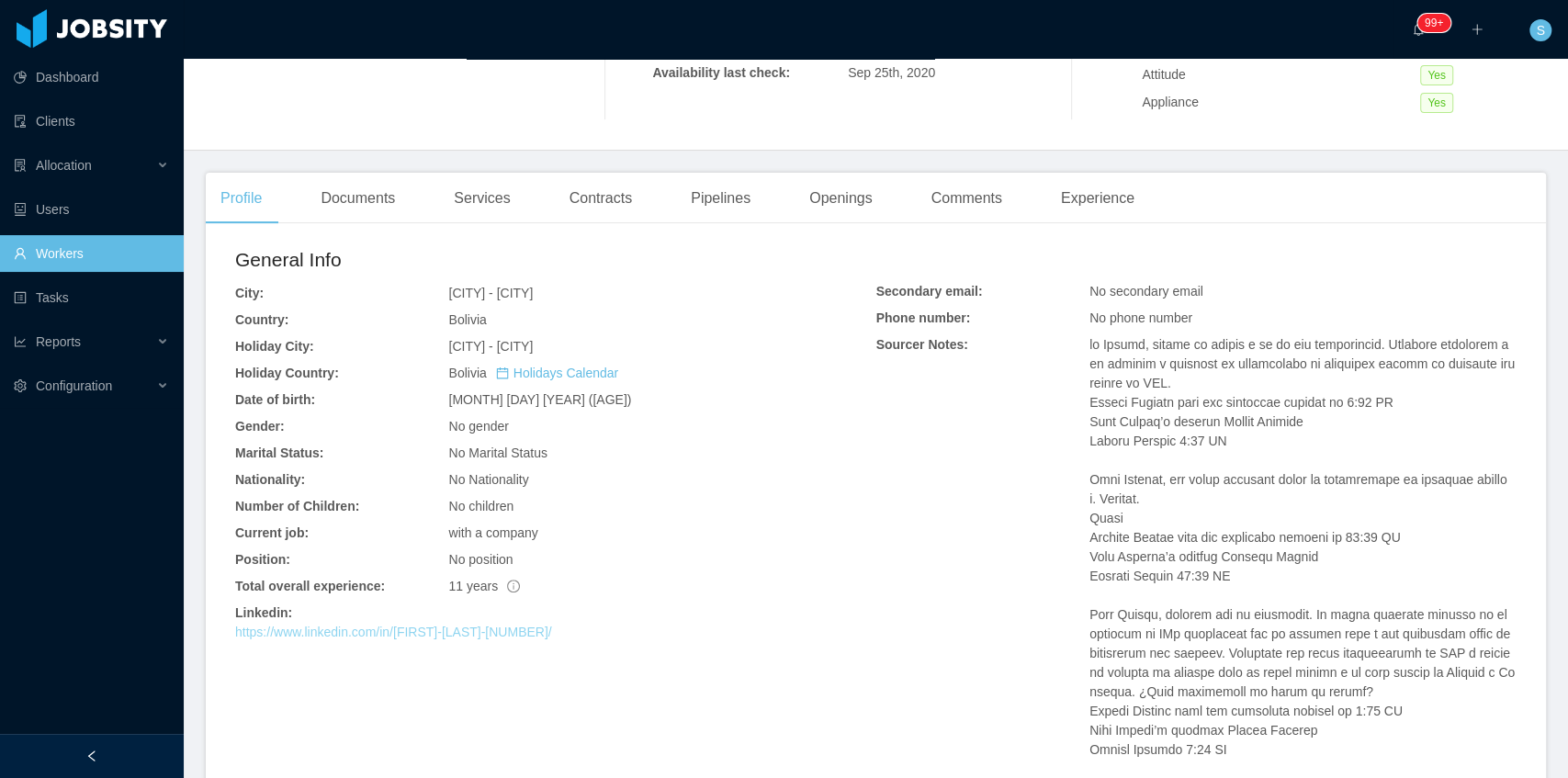 click on "https://www.linkedin.com/in/[FIRST]-[LAST]-[NUMBER]/" at bounding box center [393, 632] 